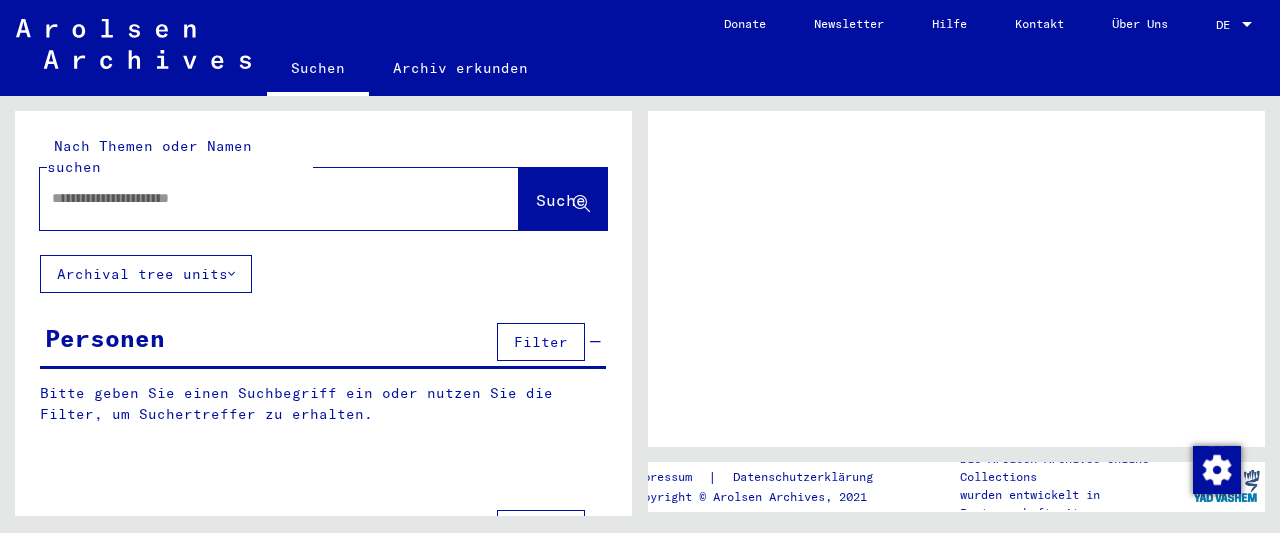 scroll, scrollTop: 0, scrollLeft: 0, axis: both 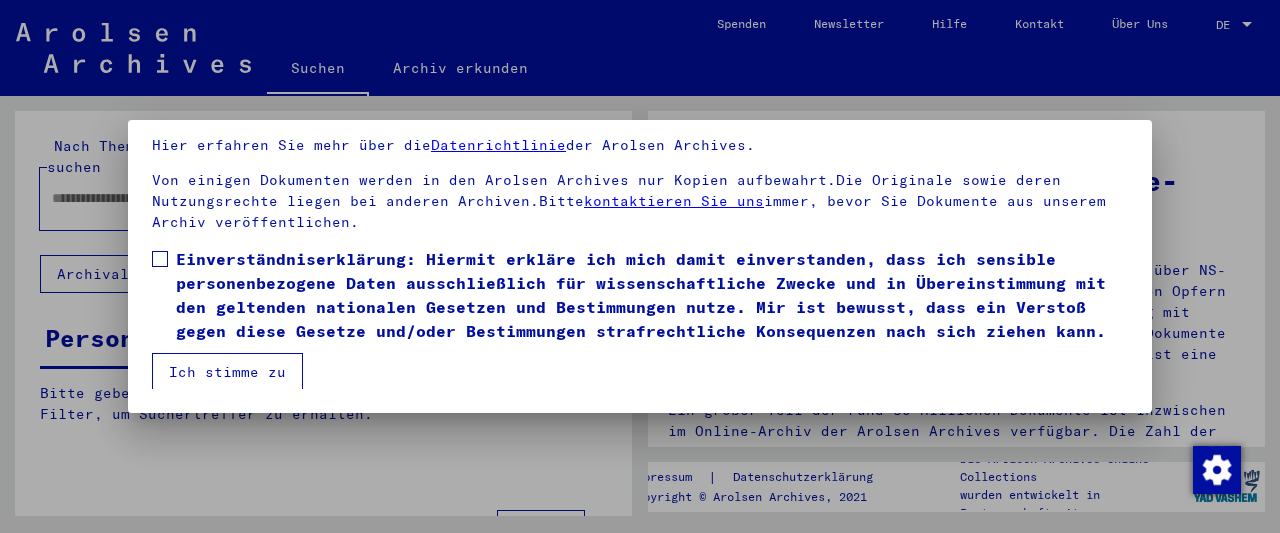 click at bounding box center [160, 259] 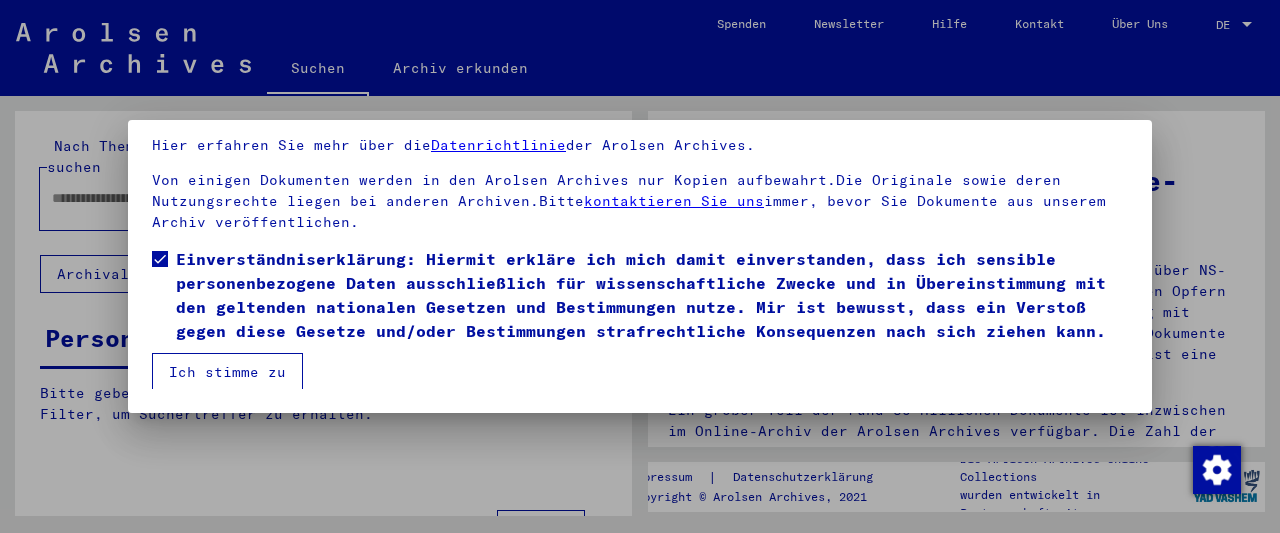 click on "Ich stimme zu" at bounding box center (227, 372) 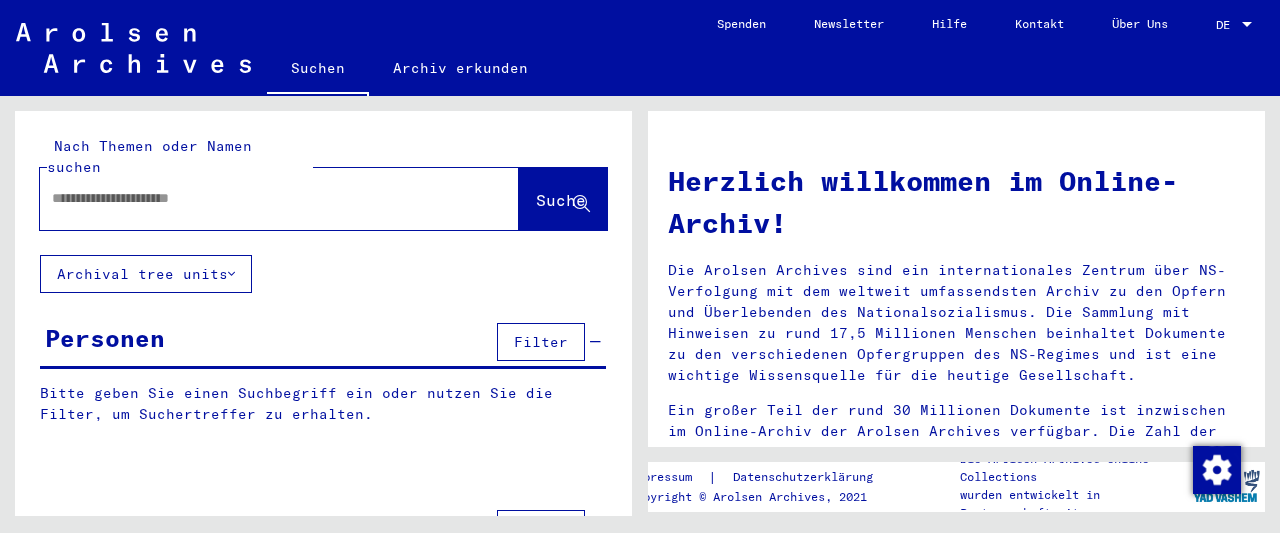 click at bounding box center [255, 198] 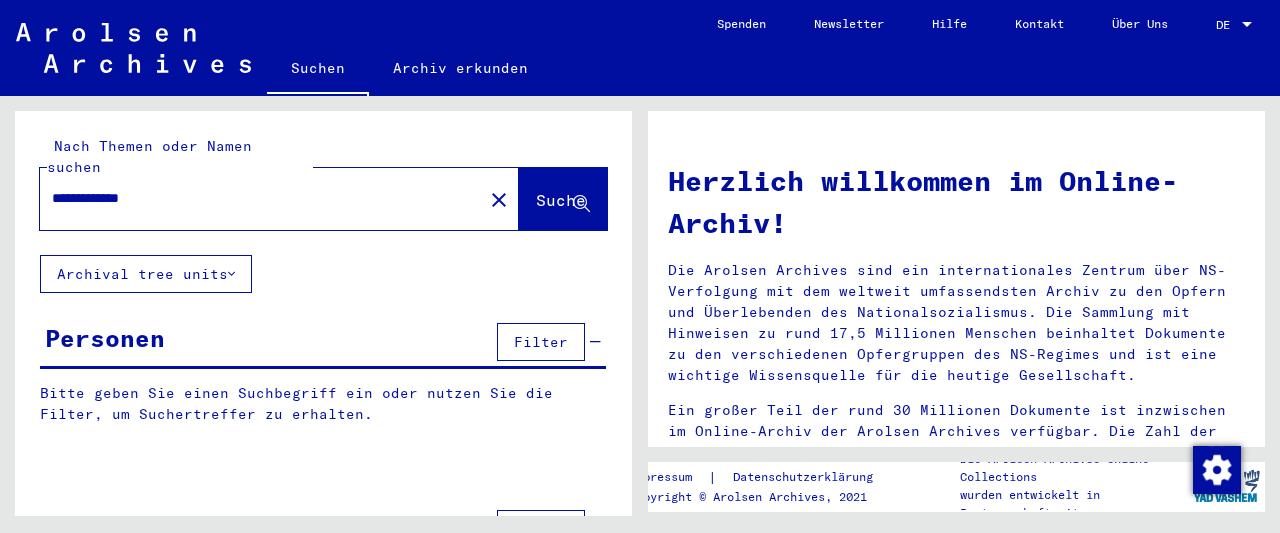 type on "**********" 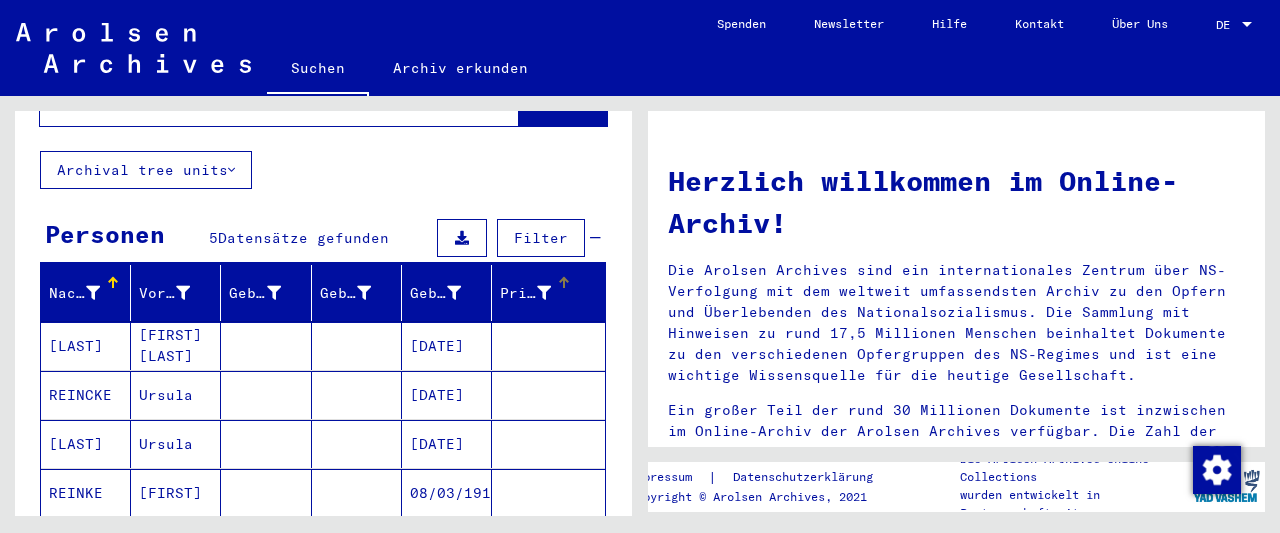 scroll, scrollTop: 208, scrollLeft: 0, axis: vertical 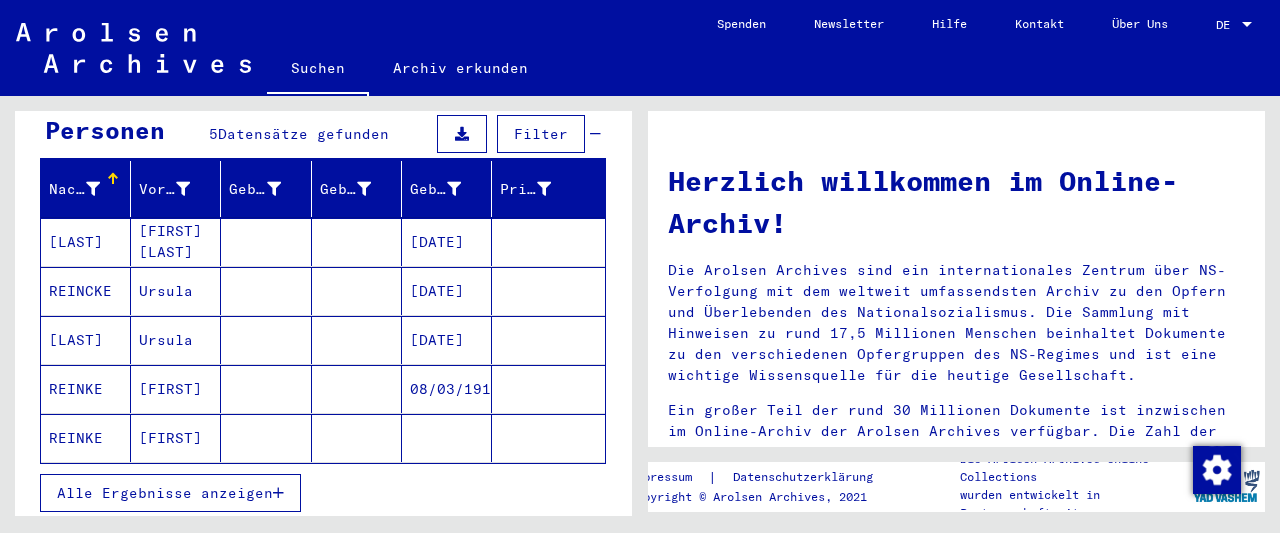click on "[FIRST]" at bounding box center [176, 438] 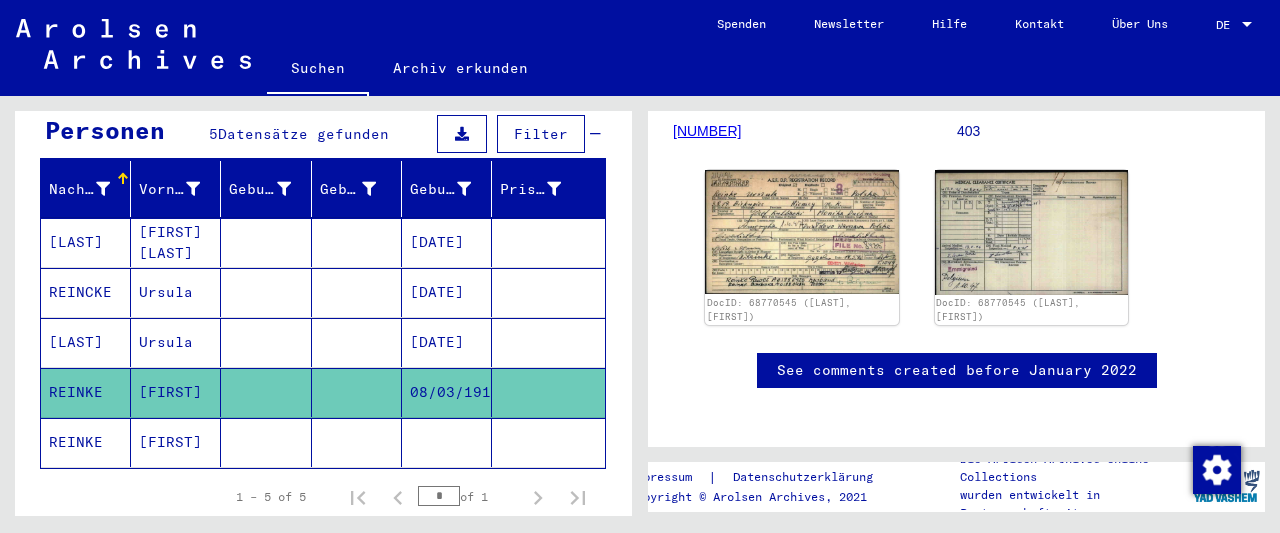 scroll, scrollTop: 312, scrollLeft: 0, axis: vertical 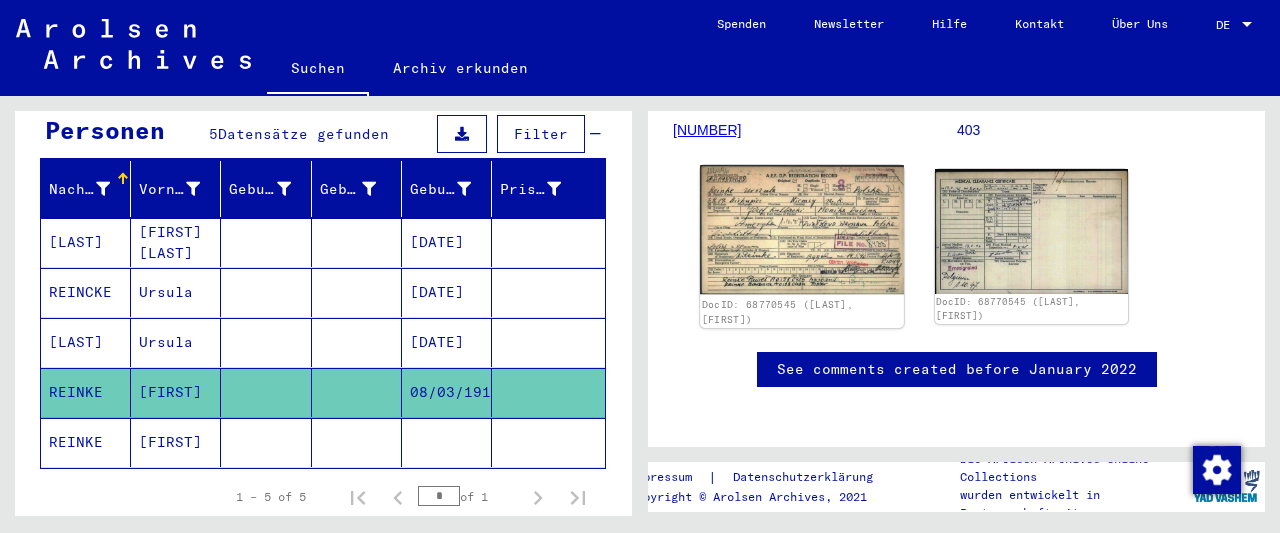 click 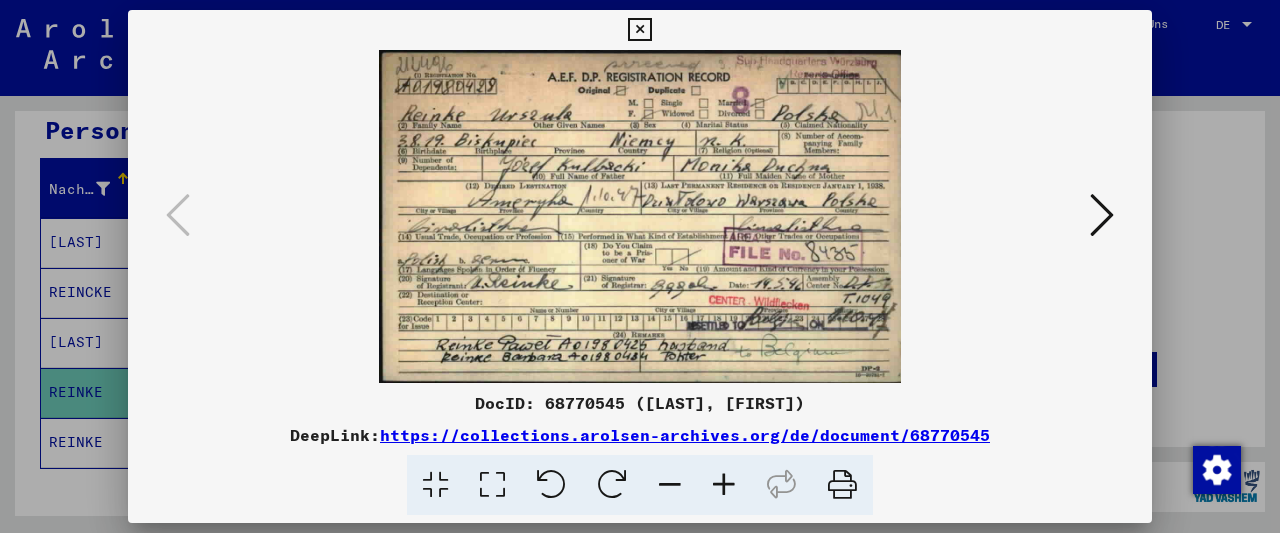 click at bounding box center (1102, 216) 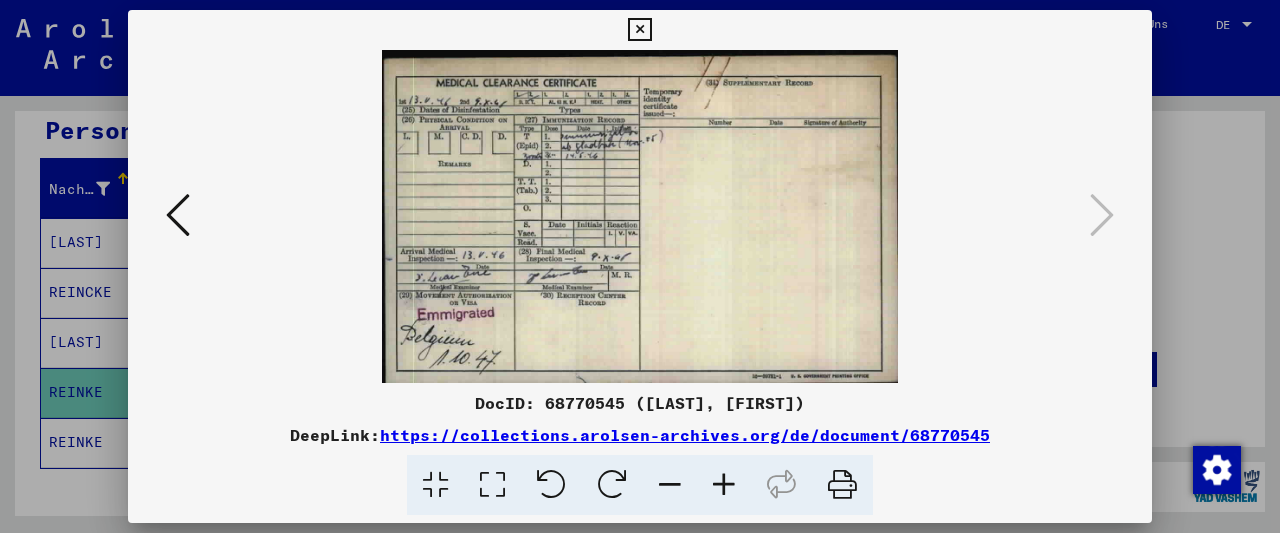 click at bounding box center (639, 30) 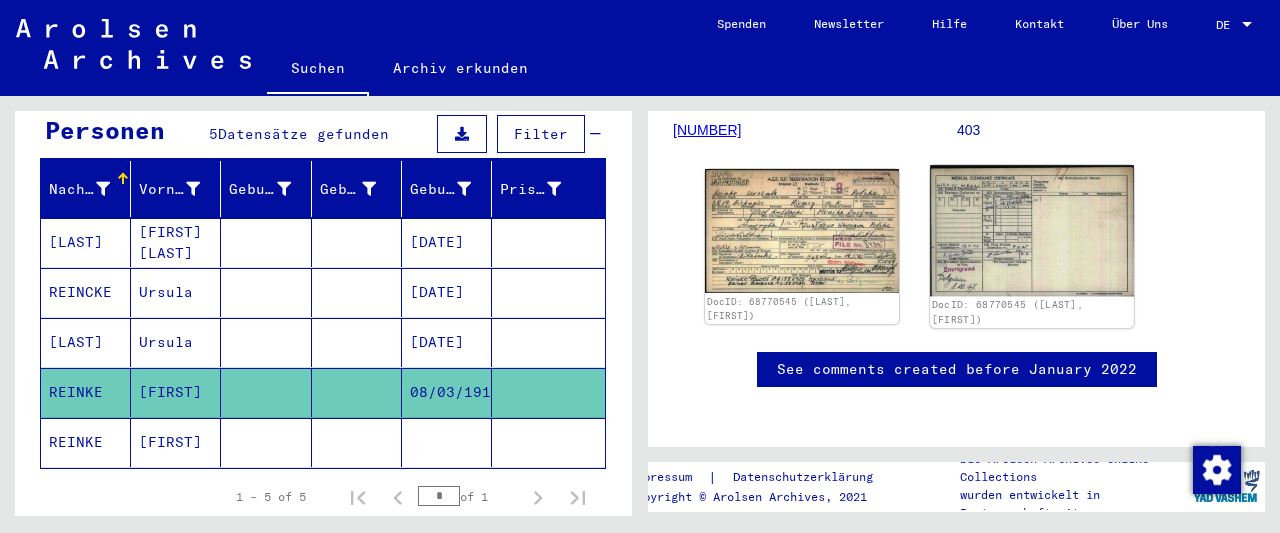 click 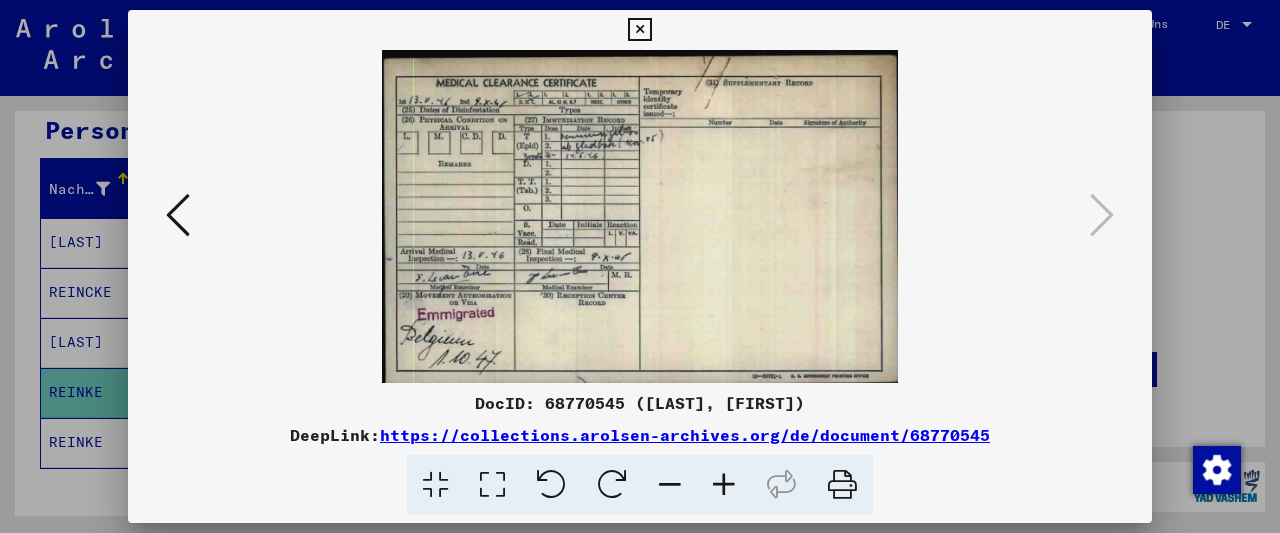 click at bounding box center (724, 485) 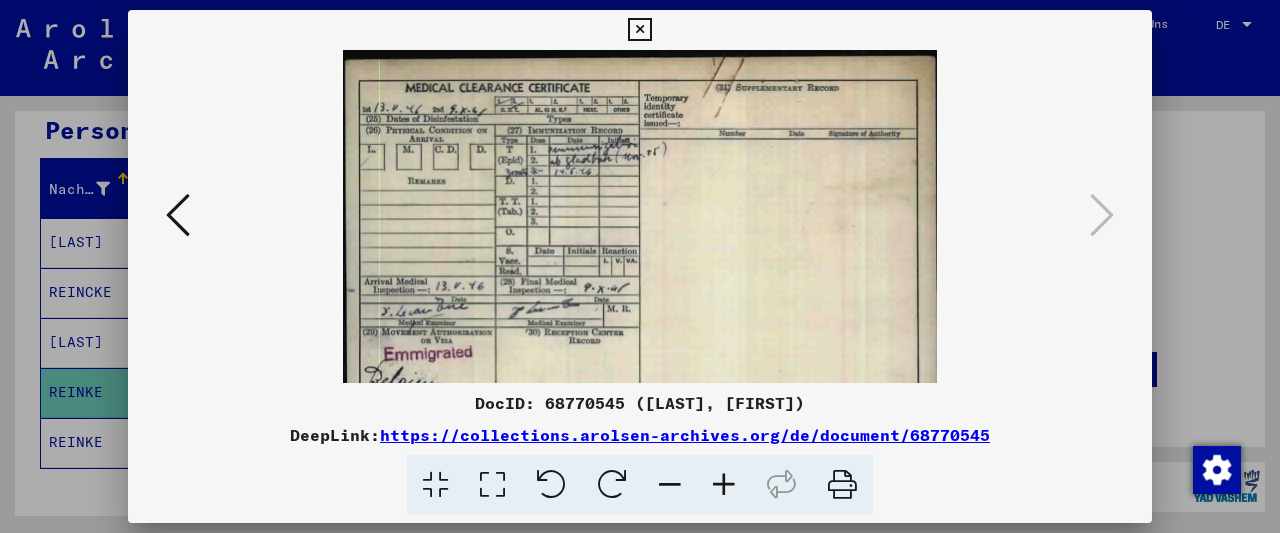 click at bounding box center (724, 485) 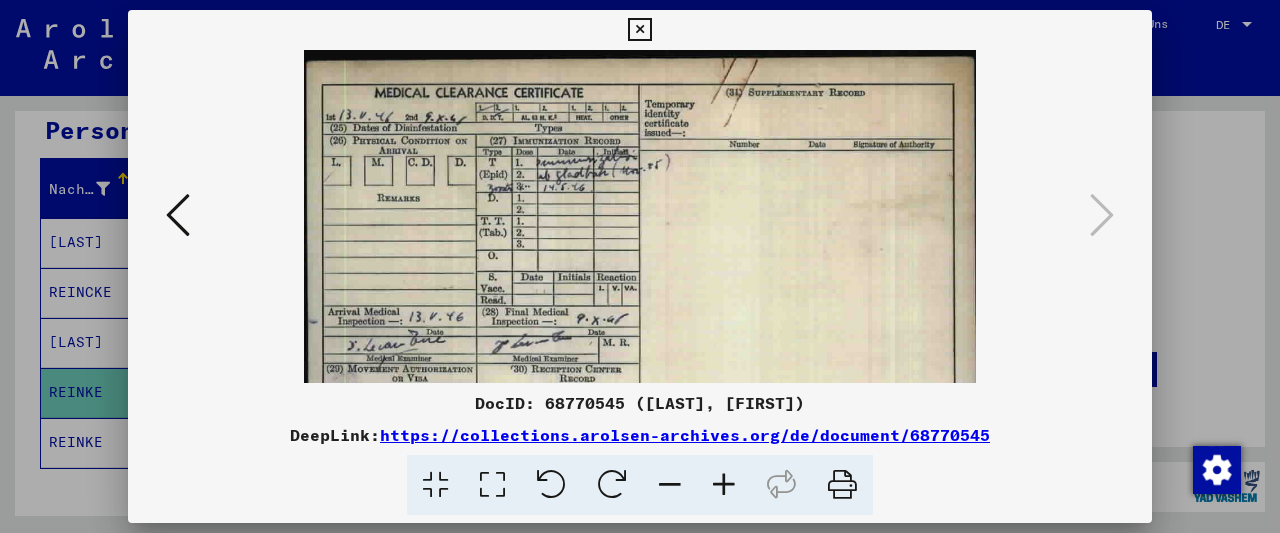 click at bounding box center [724, 485] 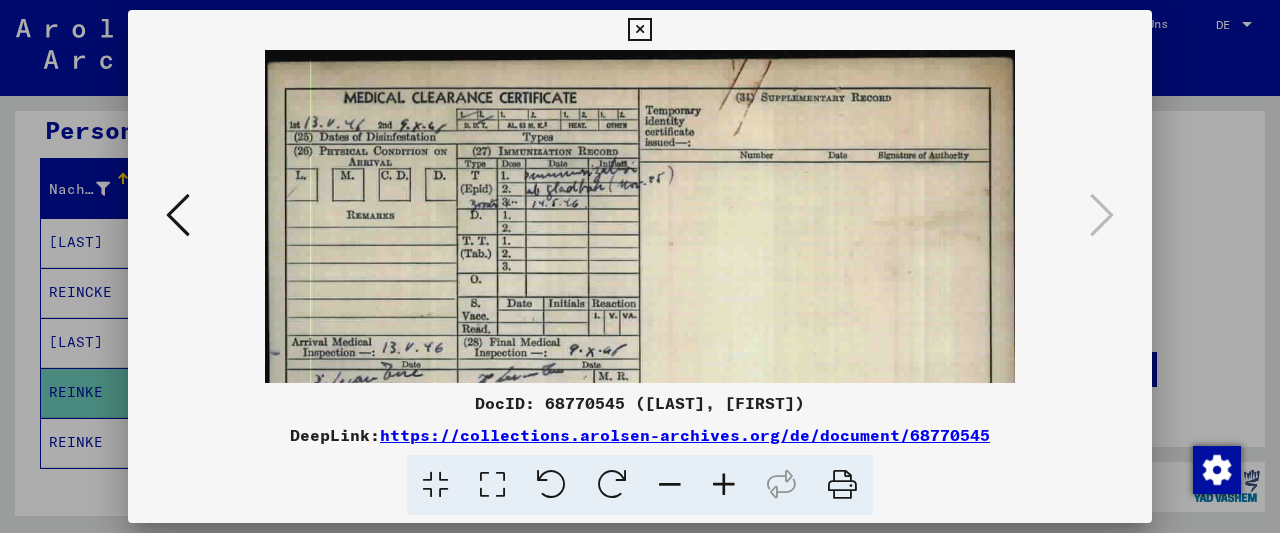 click at bounding box center [724, 485] 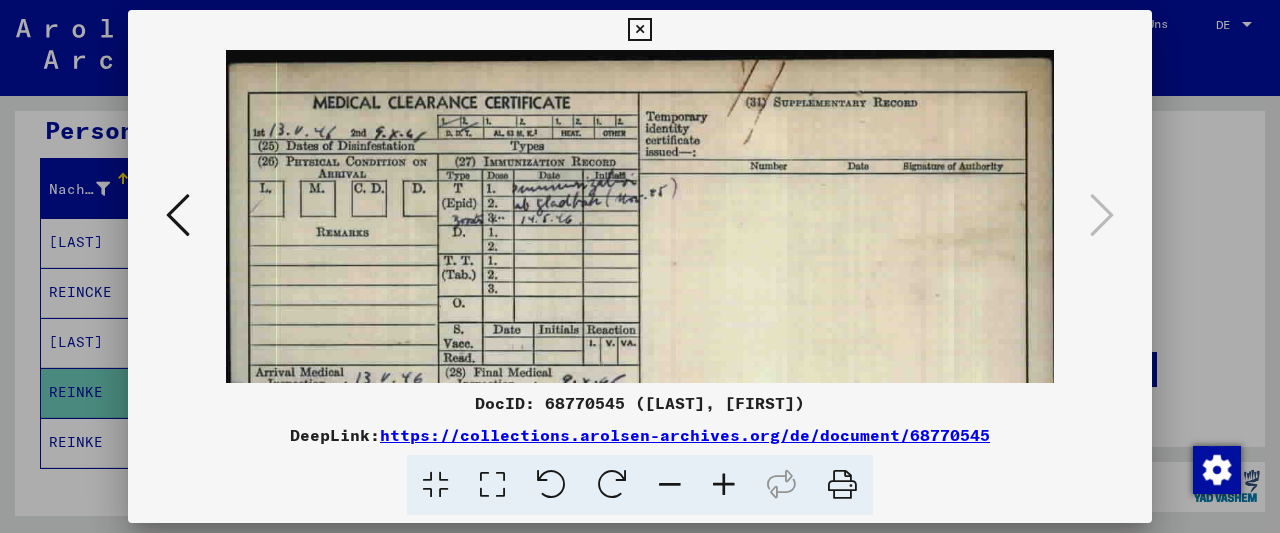 click at bounding box center (639, 30) 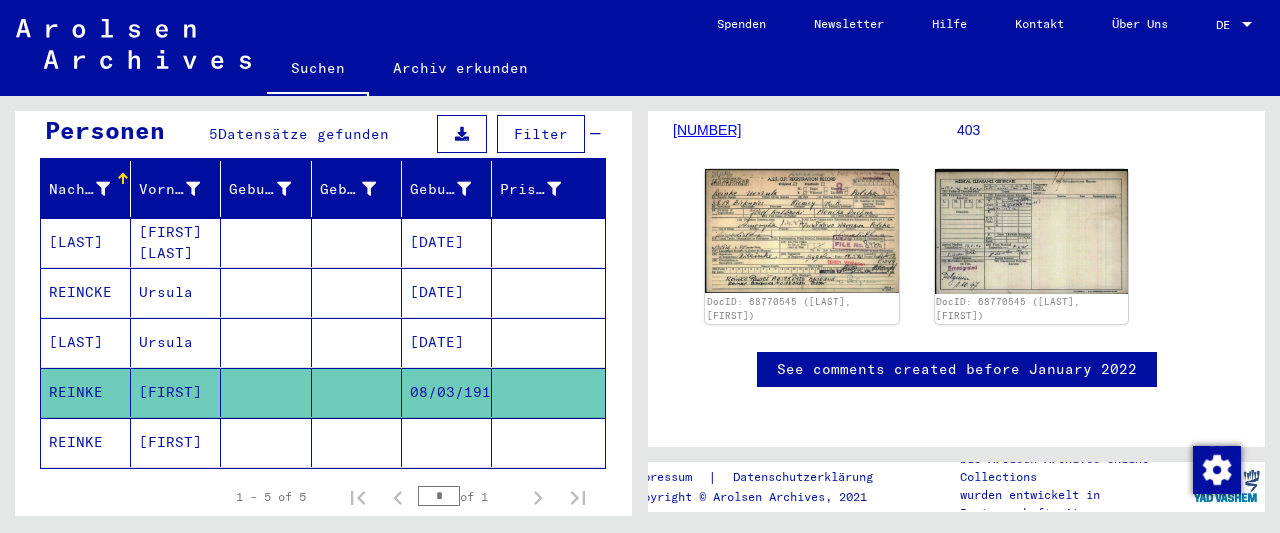 click on "REINCKE" at bounding box center (86, 342) 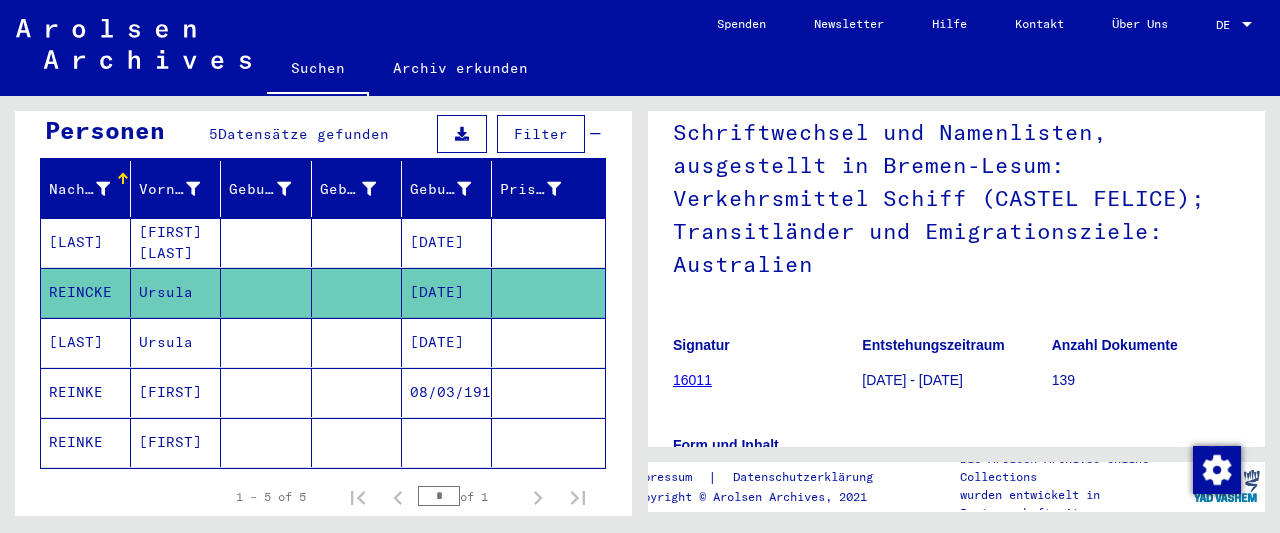 scroll, scrollTop: 208, scrollLeft: 0, axis: vertical 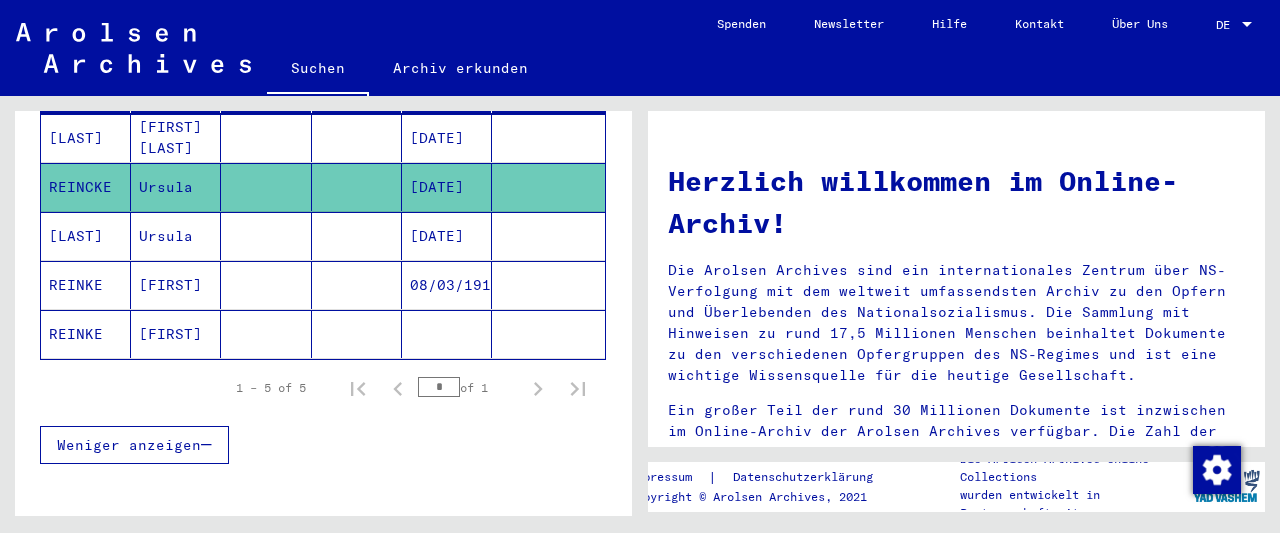 click on "[FIRST]" 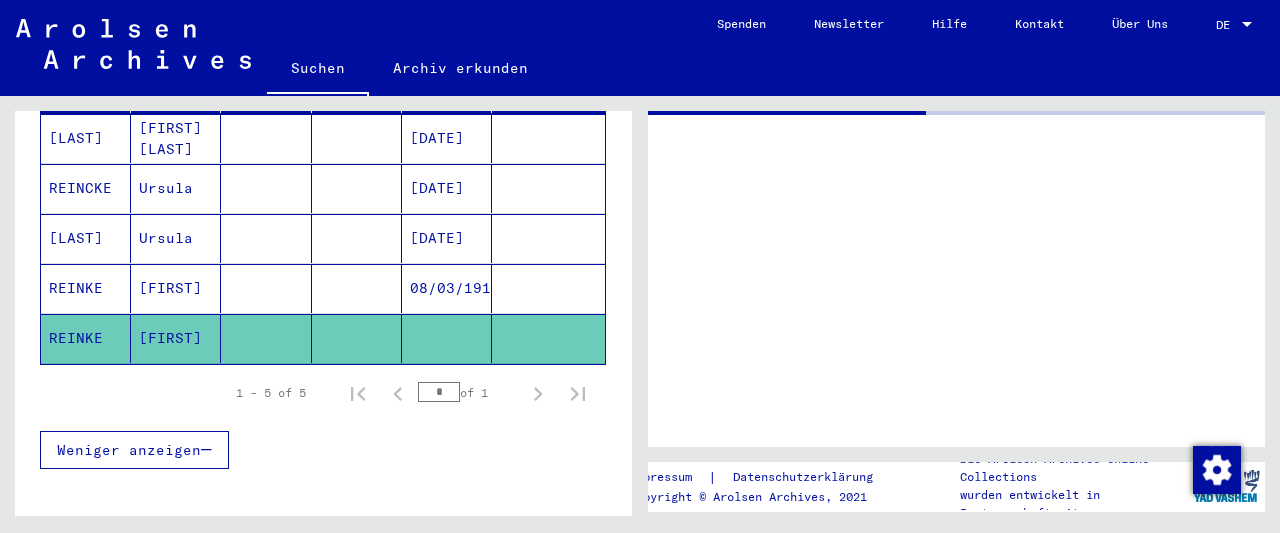 scroll, scrollTop: 312, scrollLeft: 0, axis: vertical 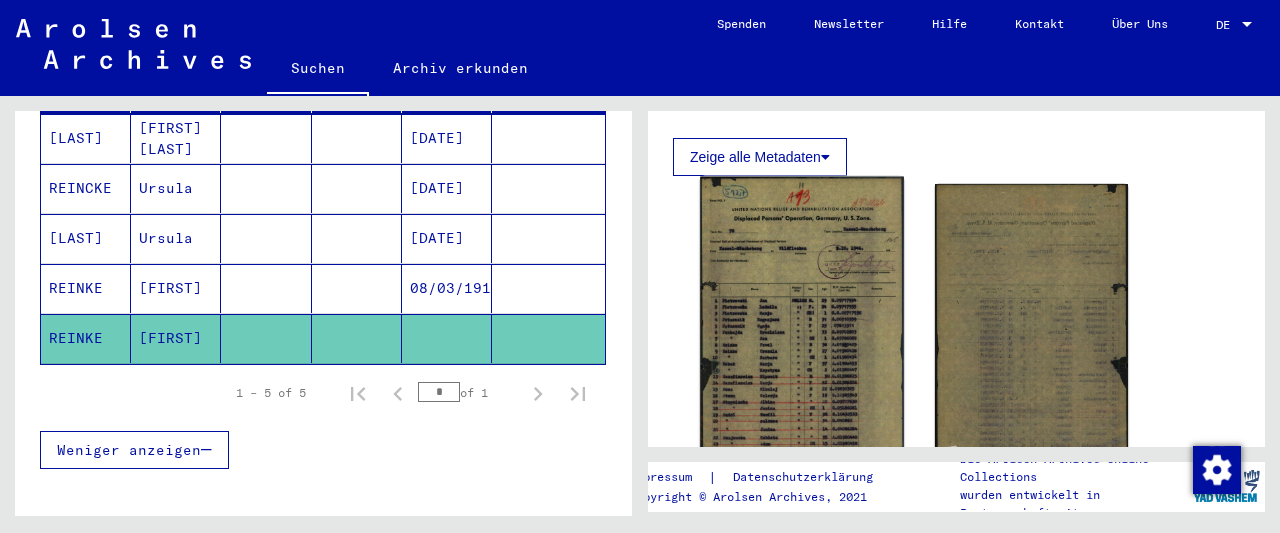 click 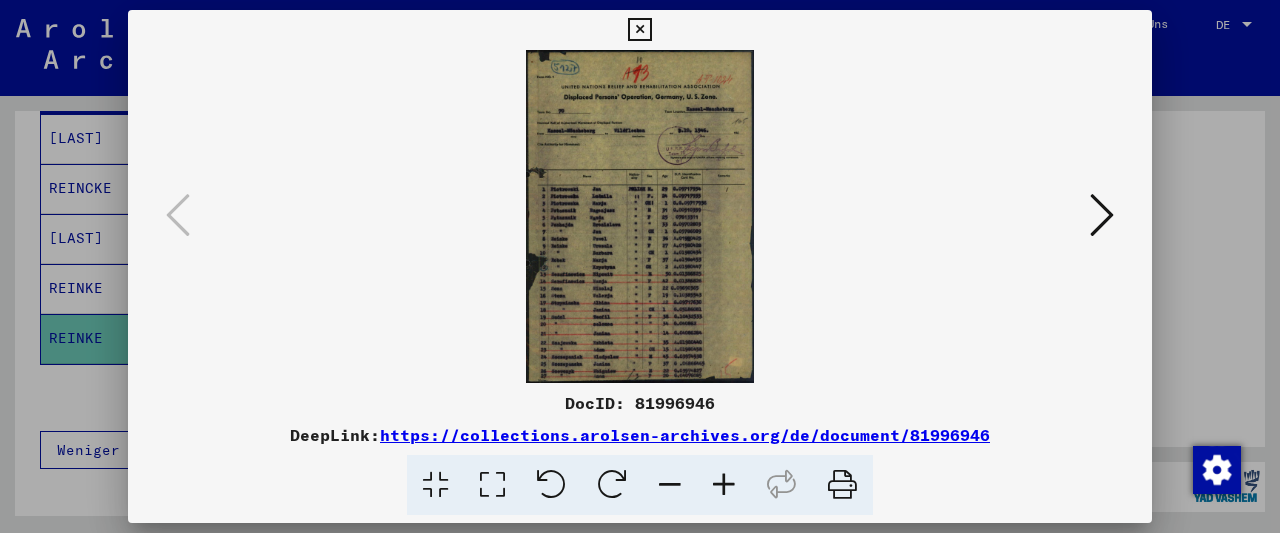 click at bounding box center [724, 485] 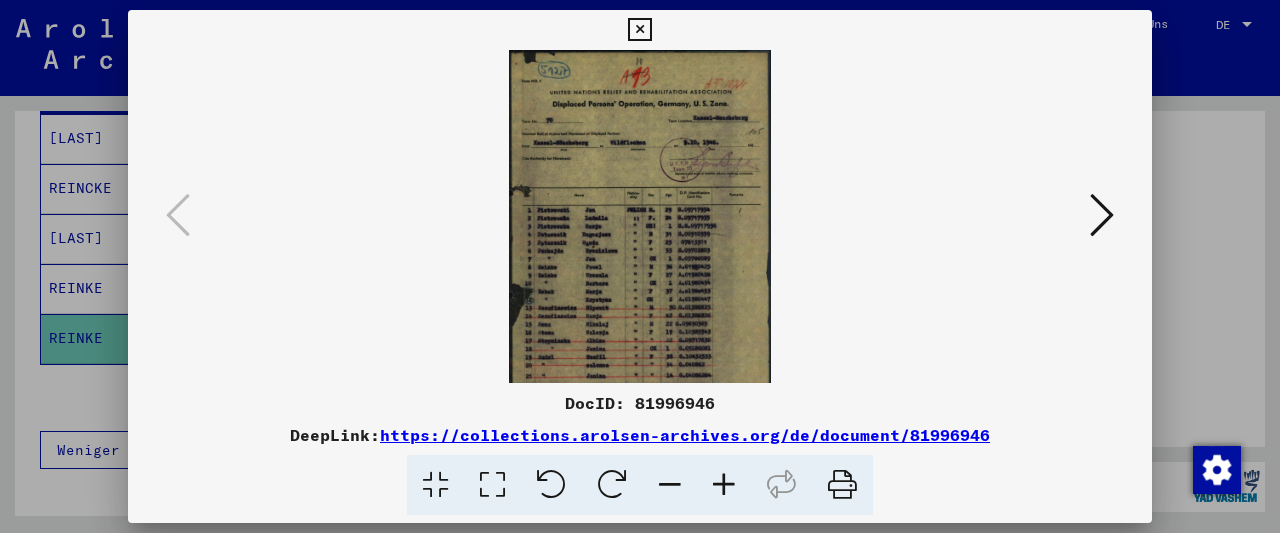 click at bounding box center [724, 485] 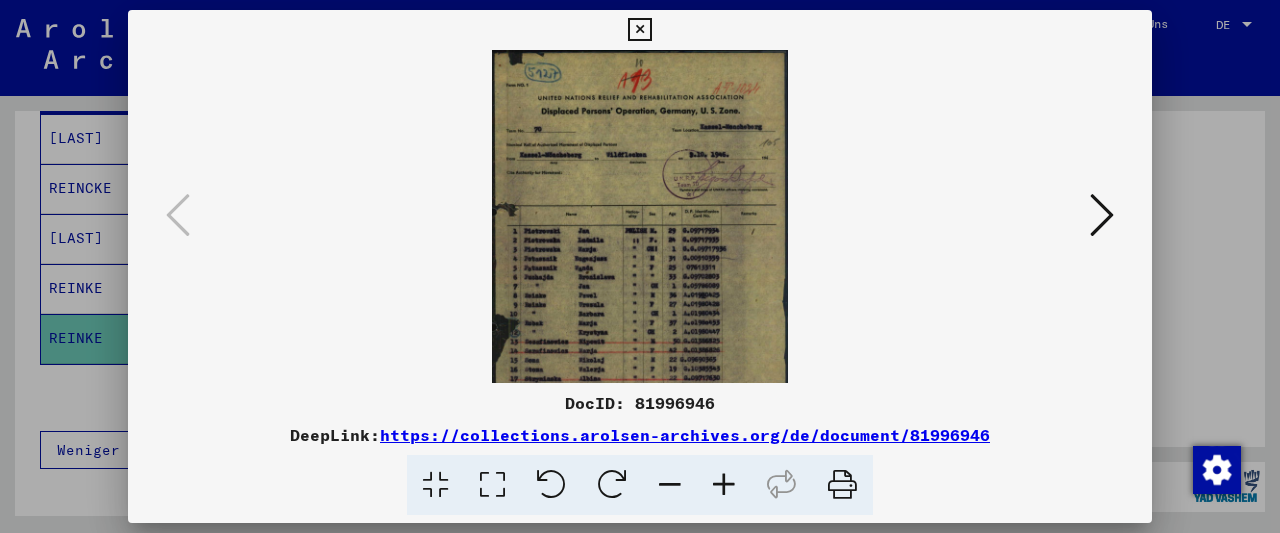 click at bounding box center [724, 485] 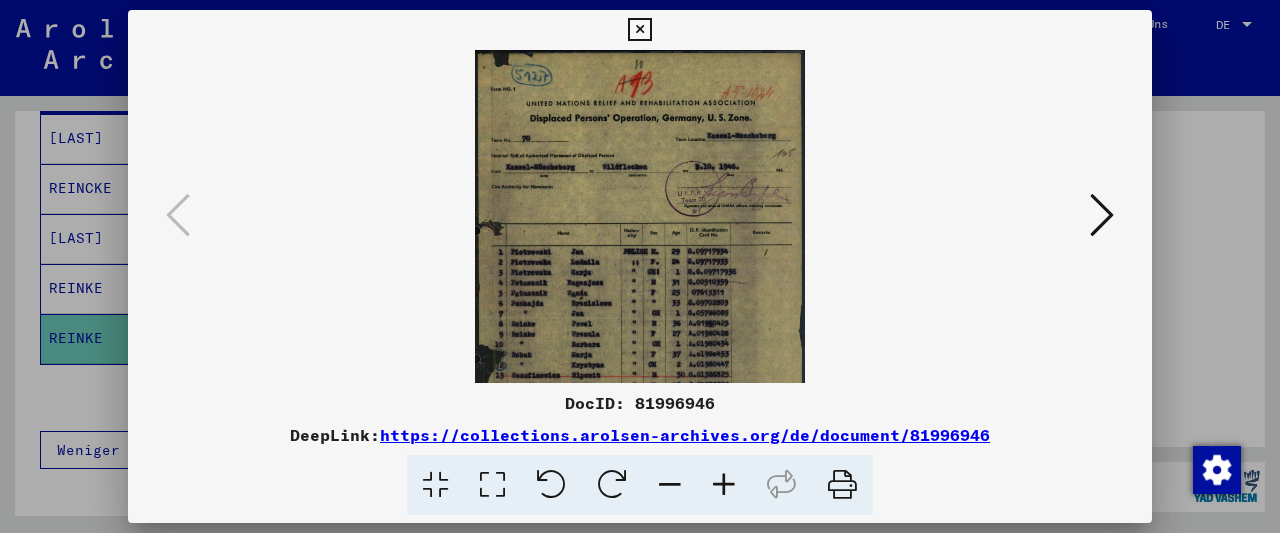click at bounding box center [724, 485] 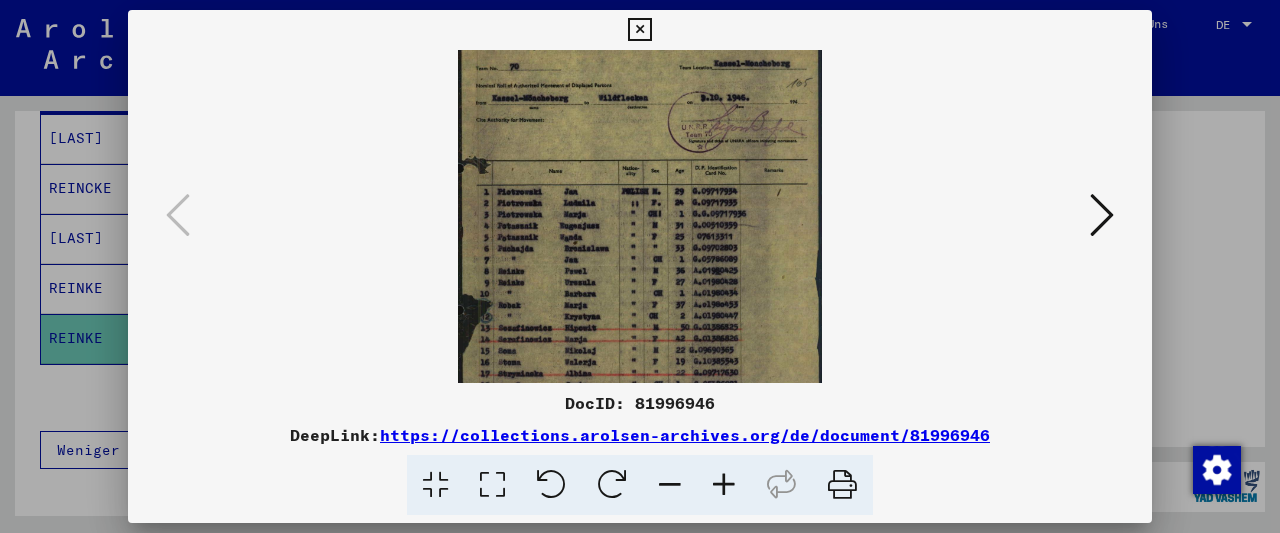 scroll, scrollTop: 107, scrollLeft: 0, axis: vertical 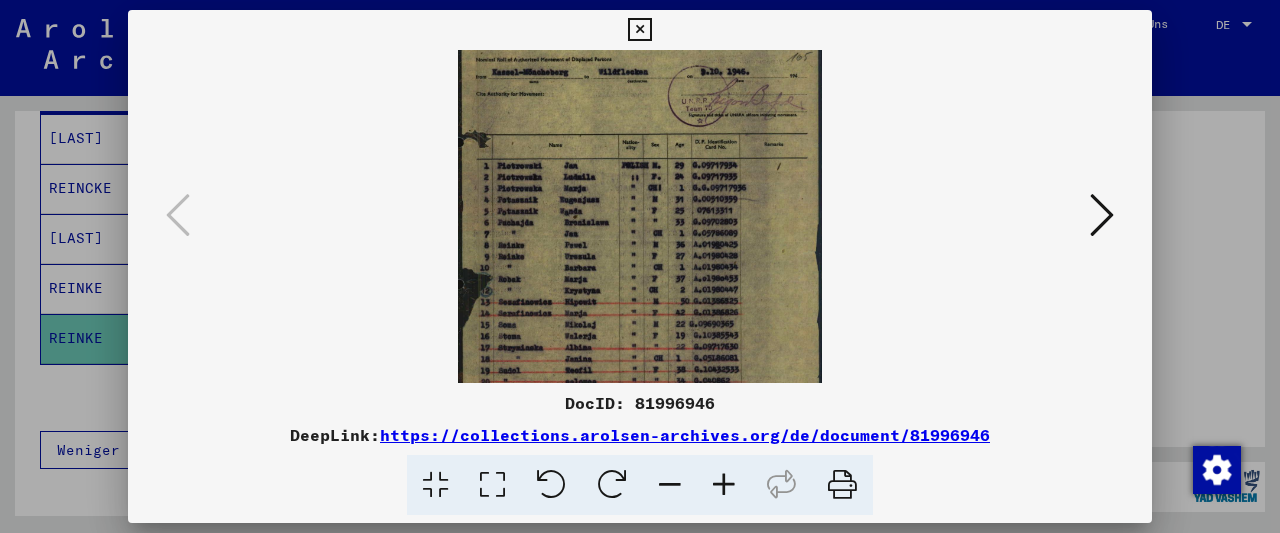 drag, startPoint x: 702, startPoint y: 317, endPoint x: 715, endPoint y: 215, distance: 102.825096 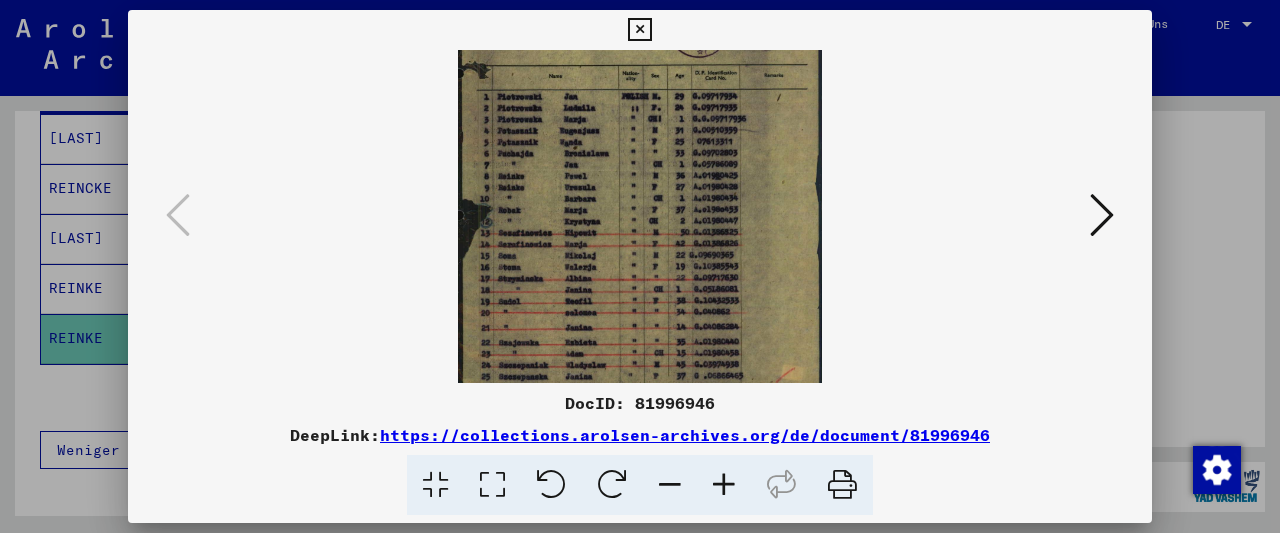 scroll, scrollTop: 178, scrollLeft: 0, axis: vertical 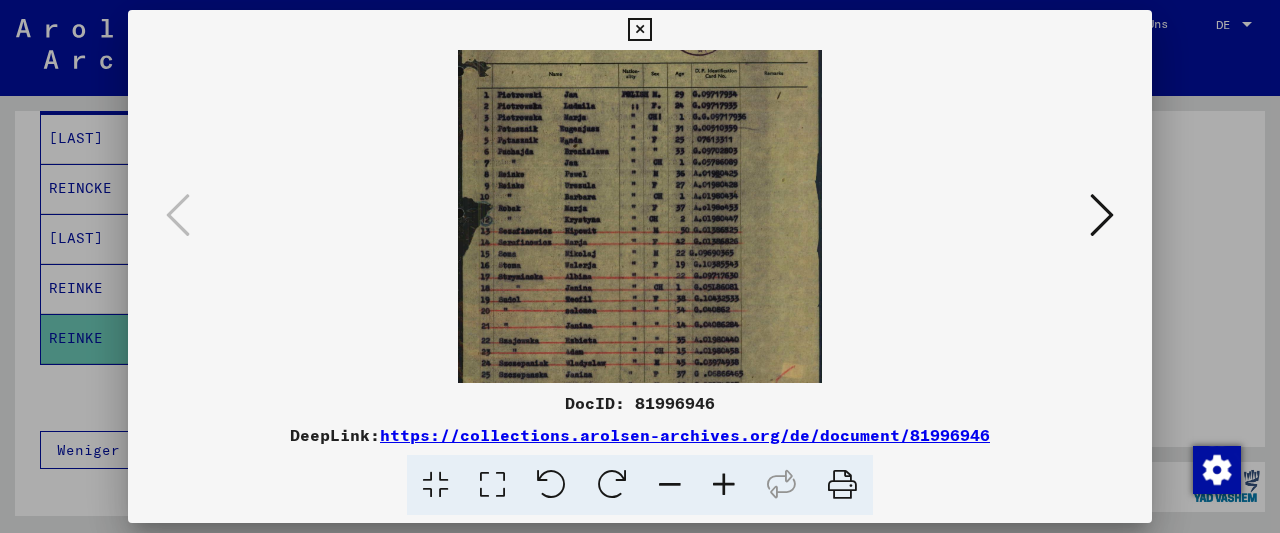 drag, startPoint x: 716, startPoint y: 293, endPoint x: 728, endPoint y: 225, distance: 69.050705 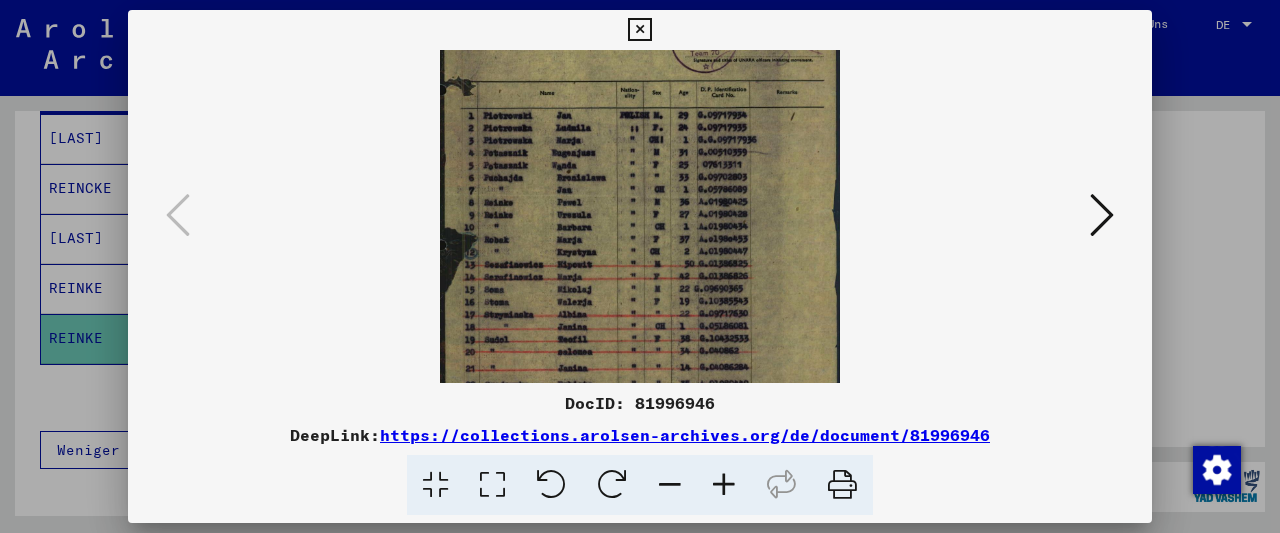 click at bounding box center (724, 485) 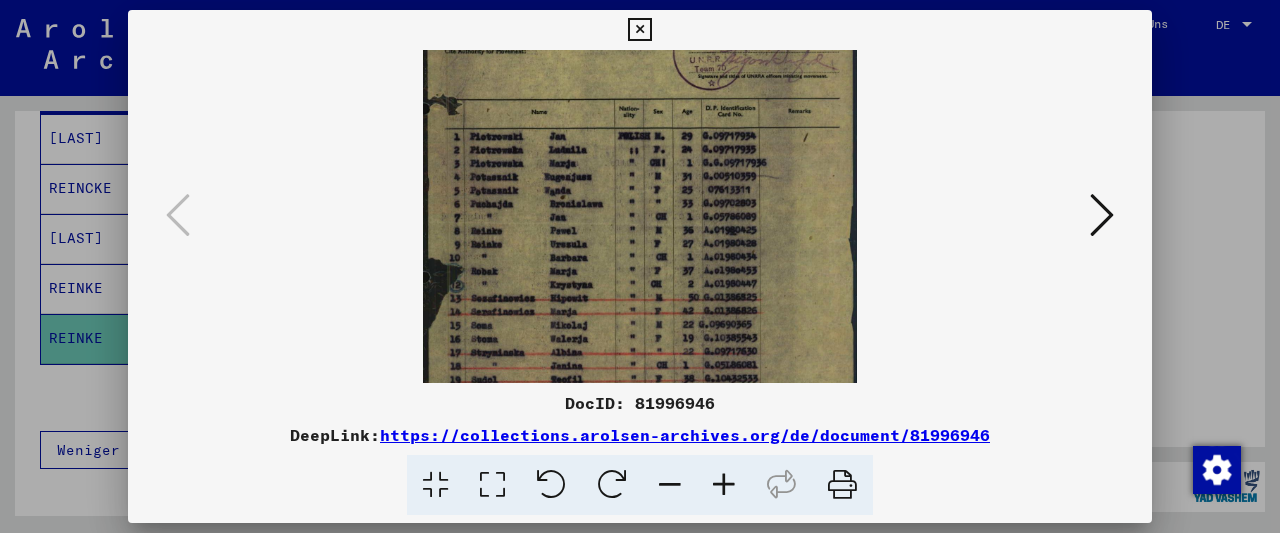 click at bounding box center [724, 485] 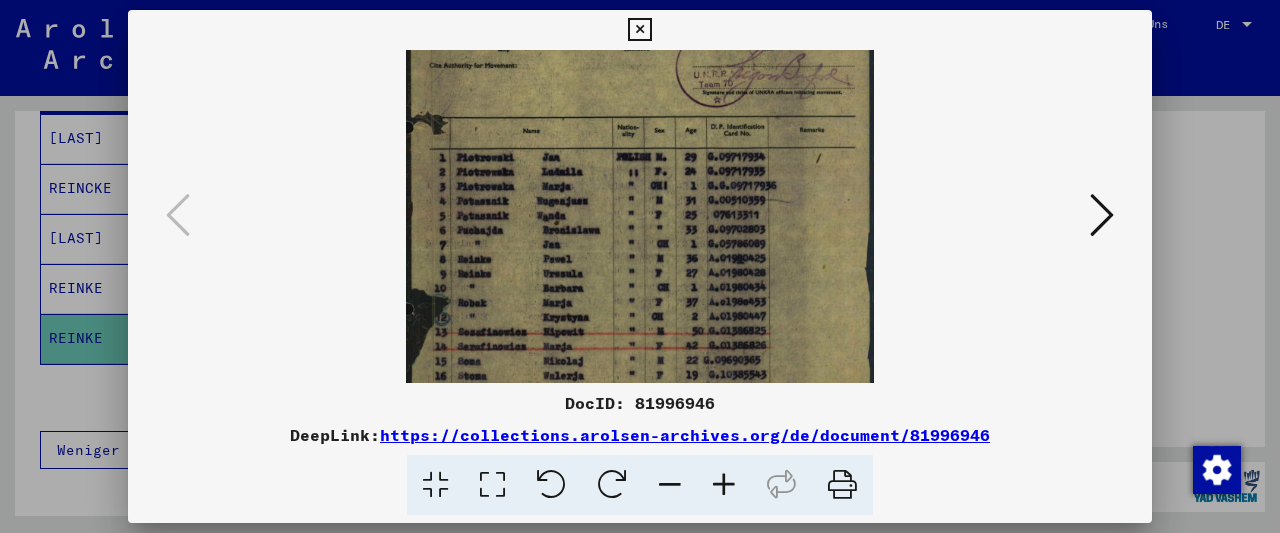 click at bounding box center (724, 485) 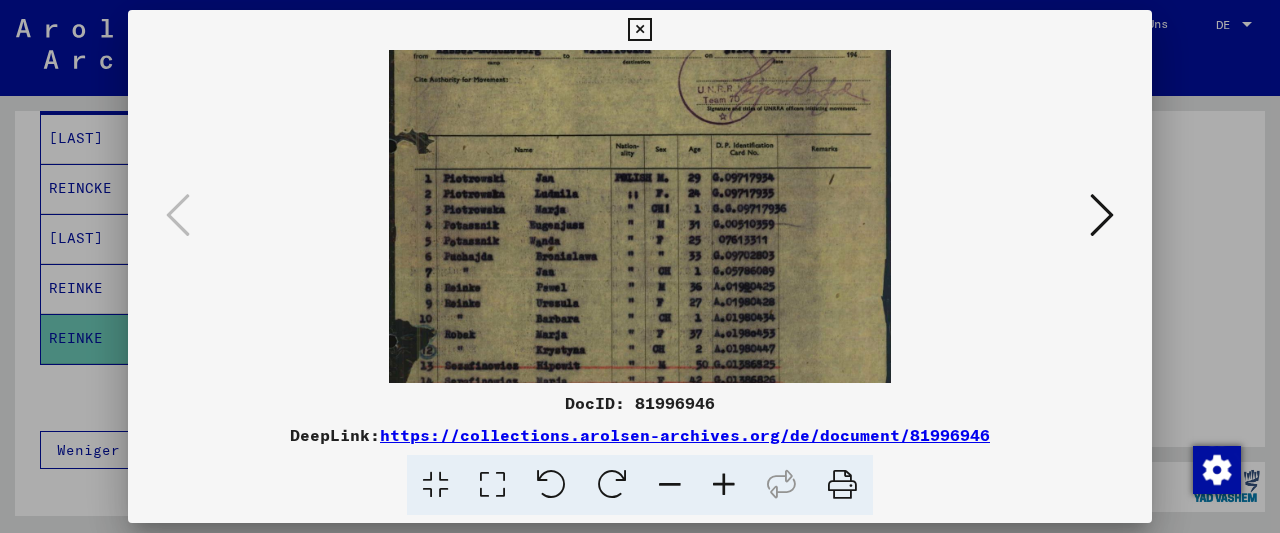 click at bounding box center [724, 485] 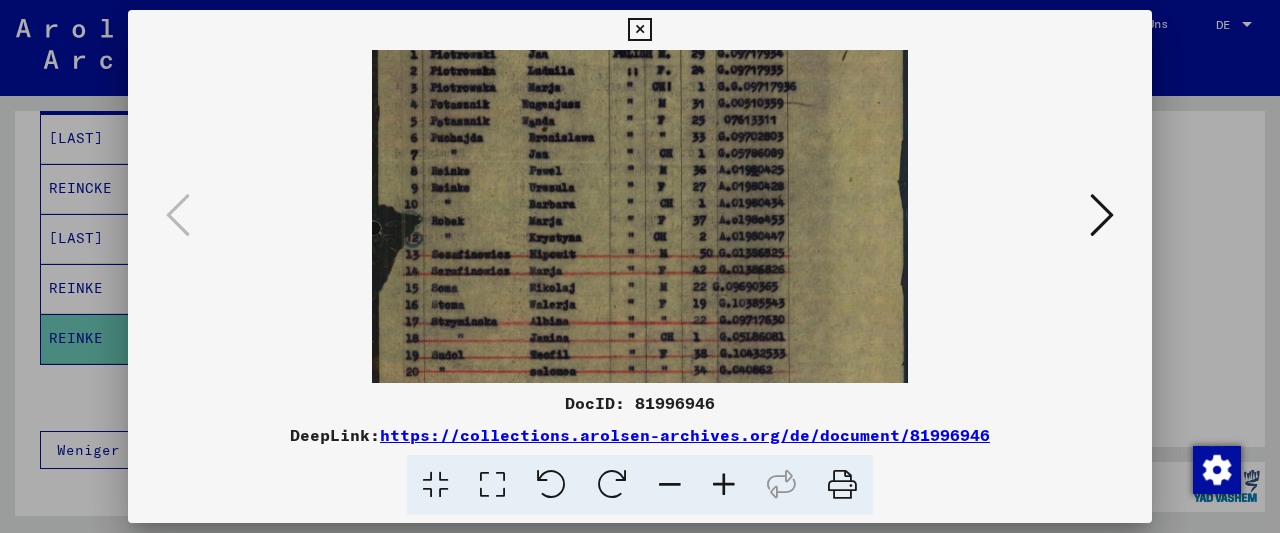 scroll, scrollTop: 330, scrollLeft: 0, axis: vertical 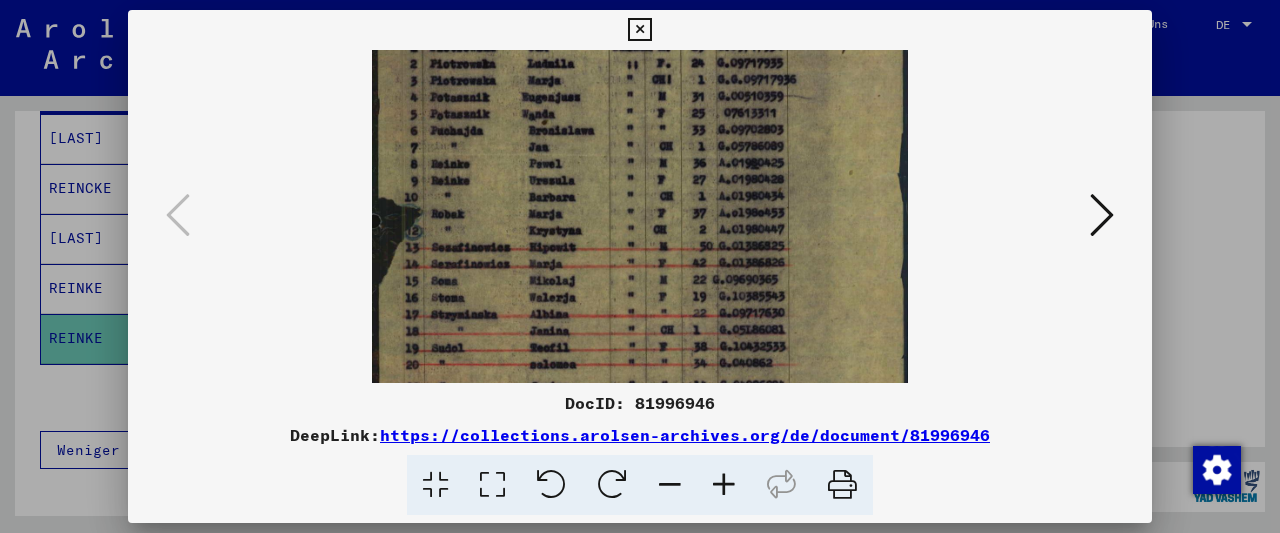 drag, startPoint x: 632, startPoint y: 342, endPoint x: 716, endPoint y: 197, distance: 167.57387 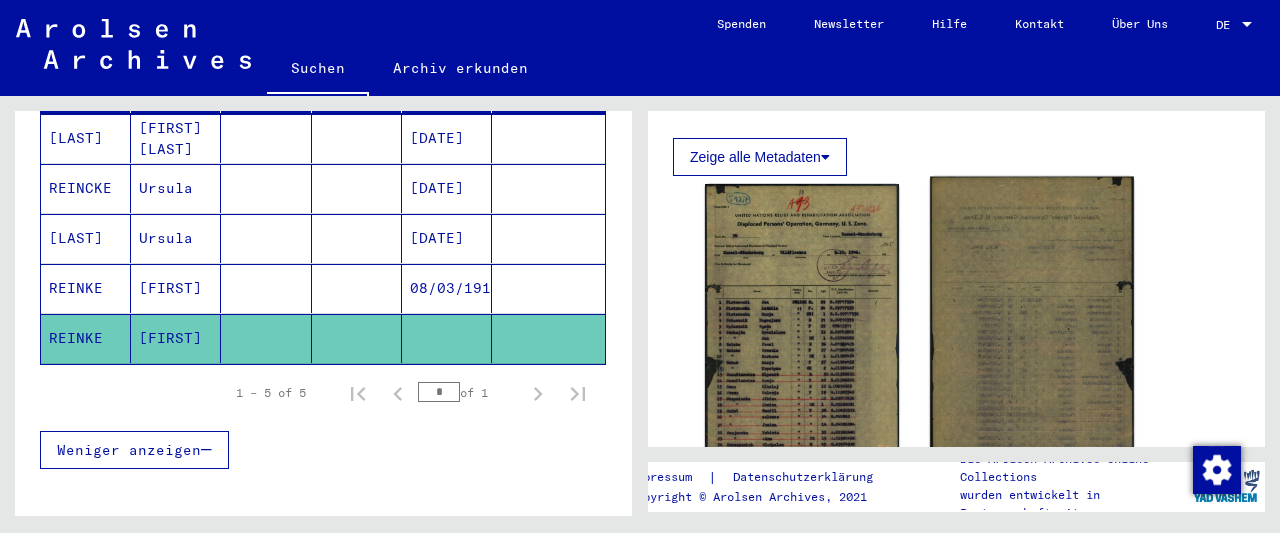 click 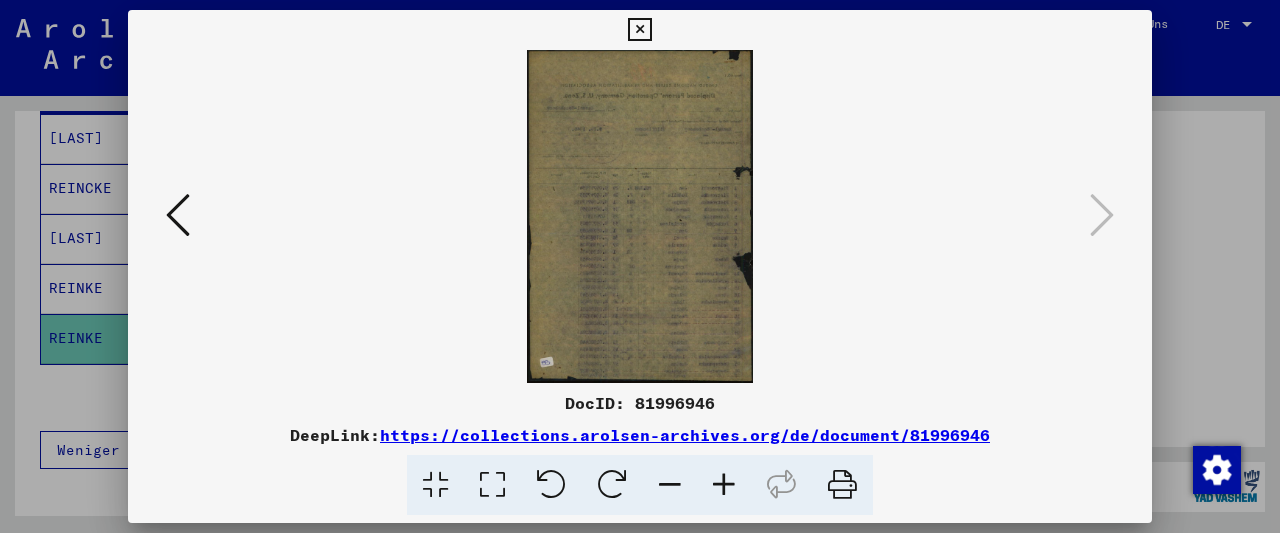 click at bounding box center (639, 30) 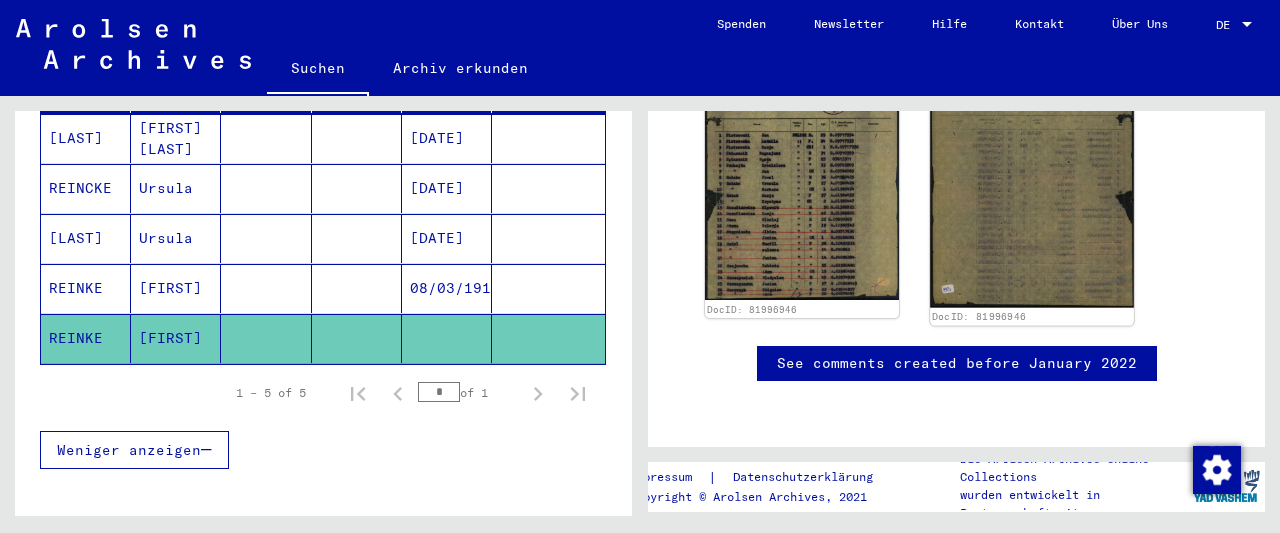 scroll, scrollTop: 624, scrollLeft: 0, axis: vertical 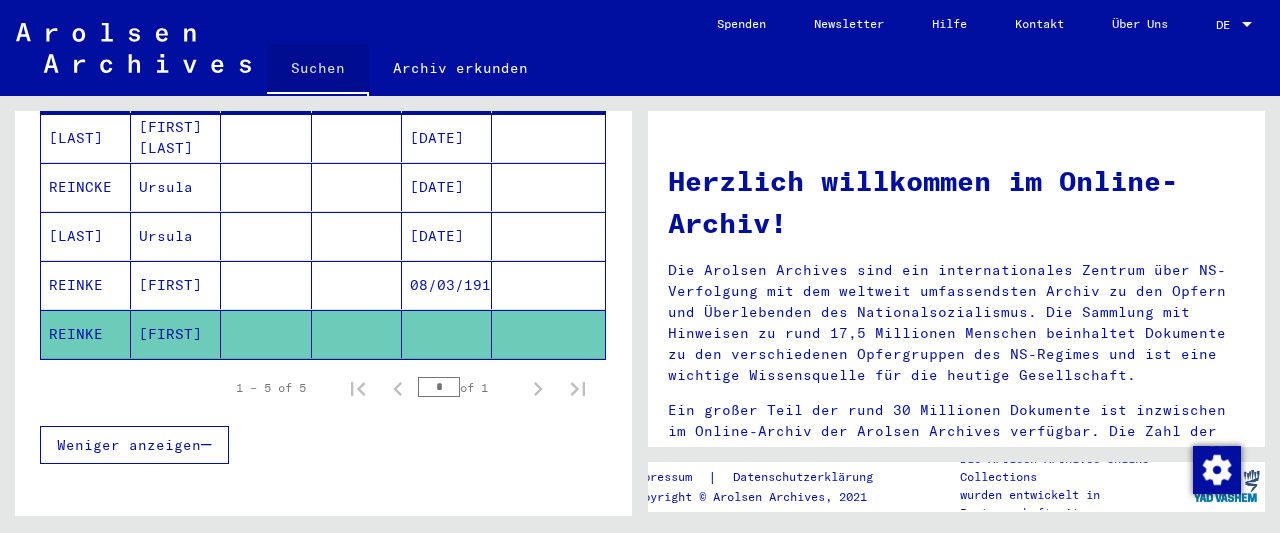 click on "Suchen" 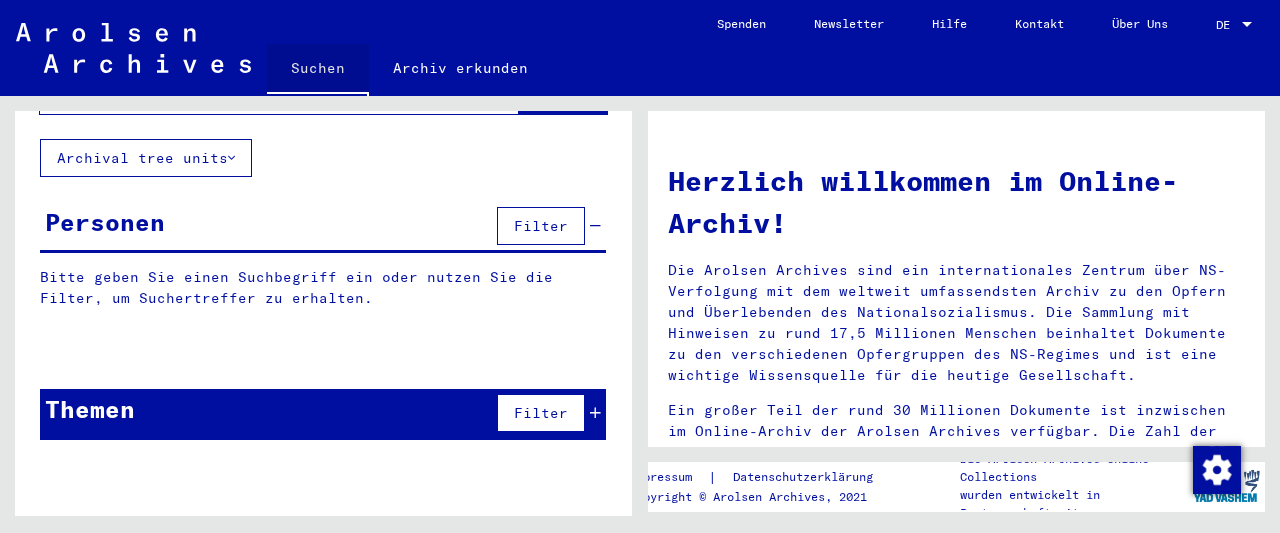 scroll, scrollTop: 0, scrollLeft: 0, axis: both 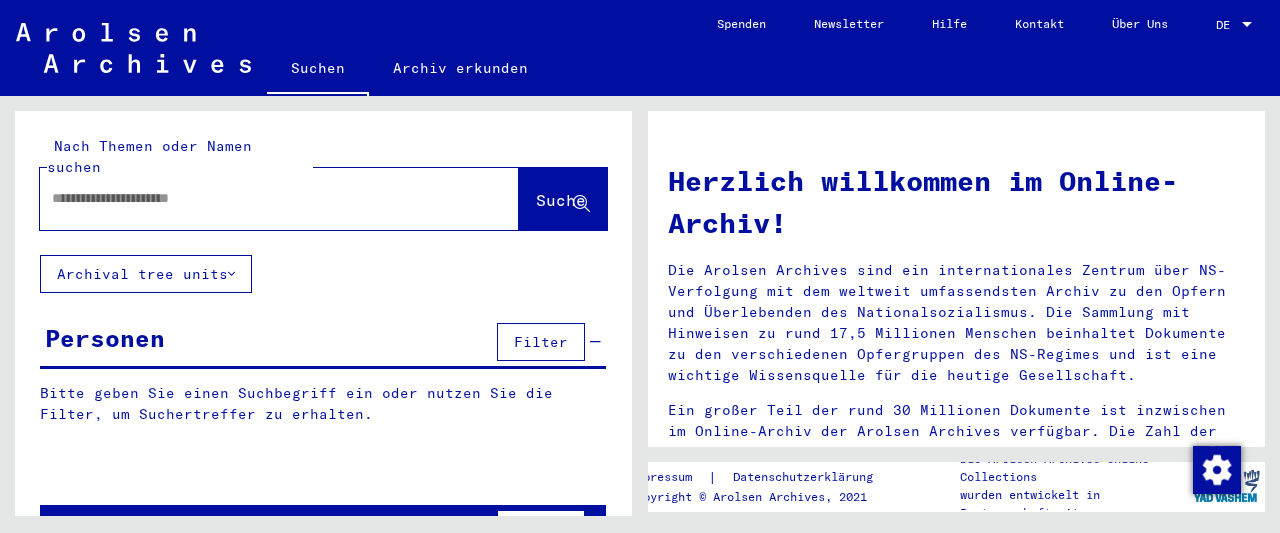 click at bounding box center [255, 198] 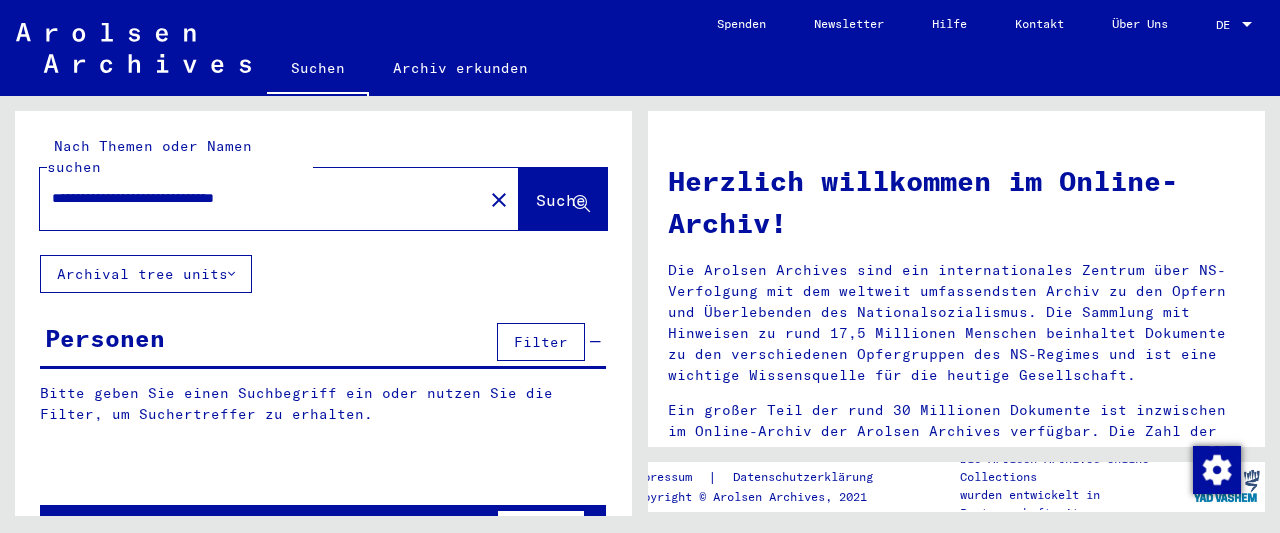 type on "**********" 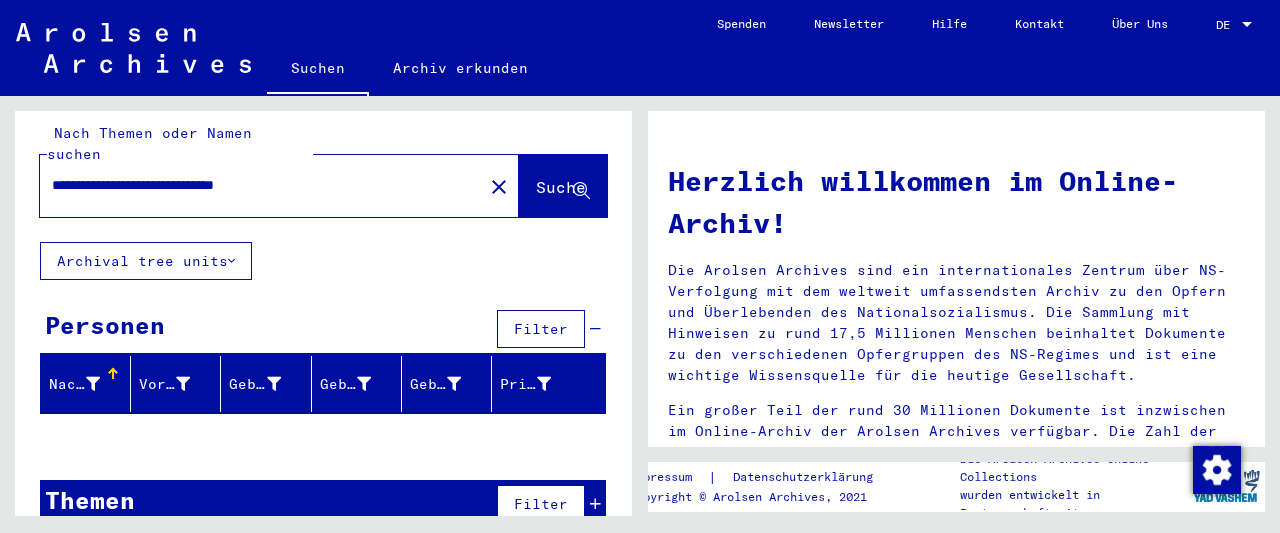scroll, scrollTop: 24, scrollLeft: 0, axis: vertical 